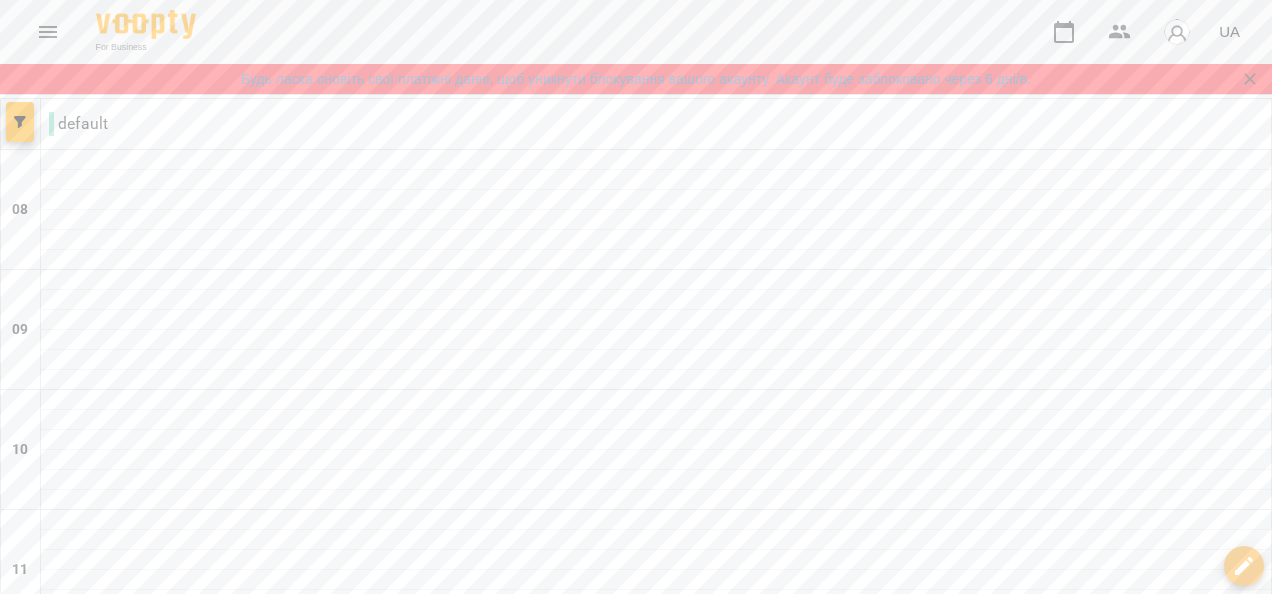 scroll, scrollTop: 0, scrollLeft: 0, axis: both 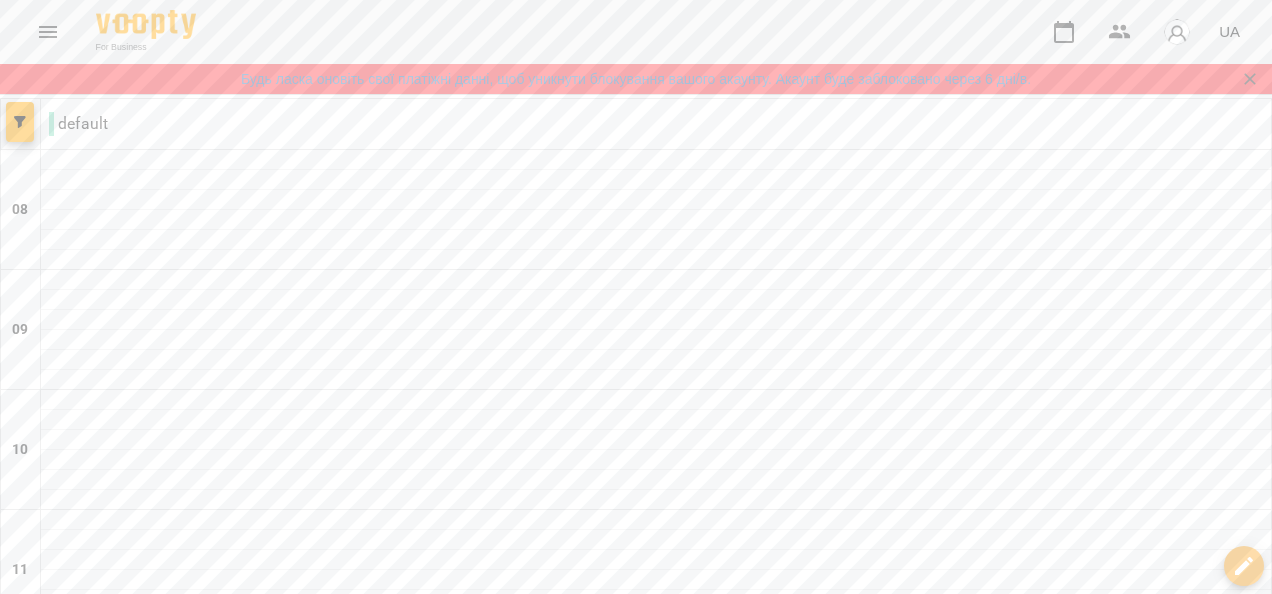 click on "чт" at bounding box center (538, 1856) 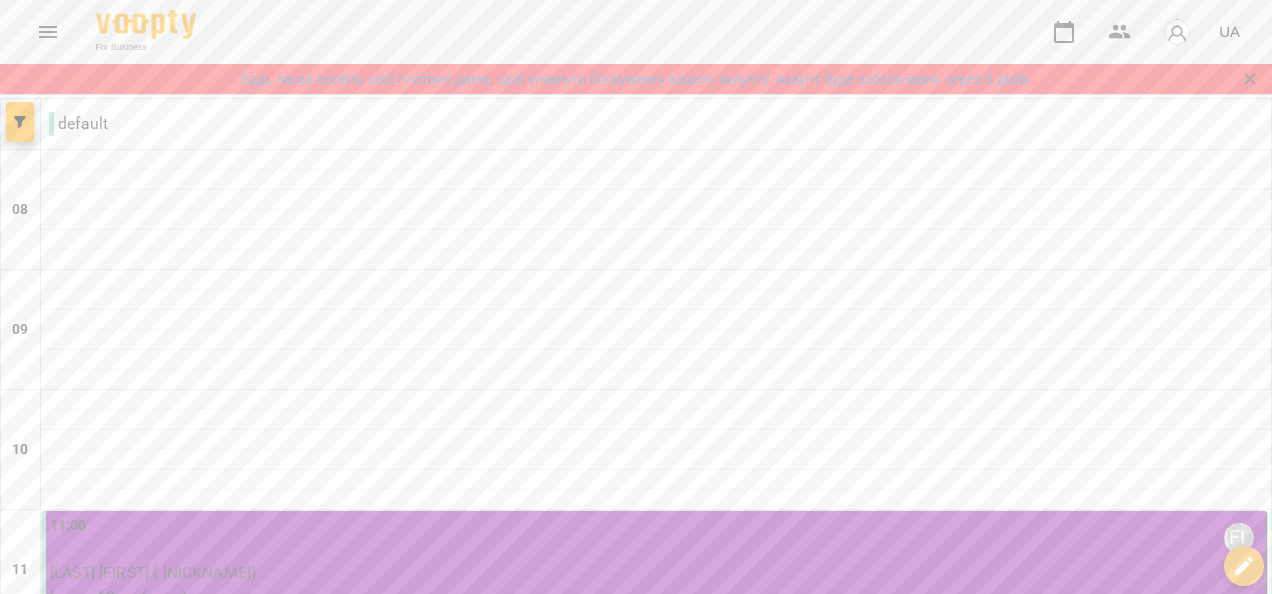 scroll, scrollTop: 1368, scrollLeft: 0, axis: vertical 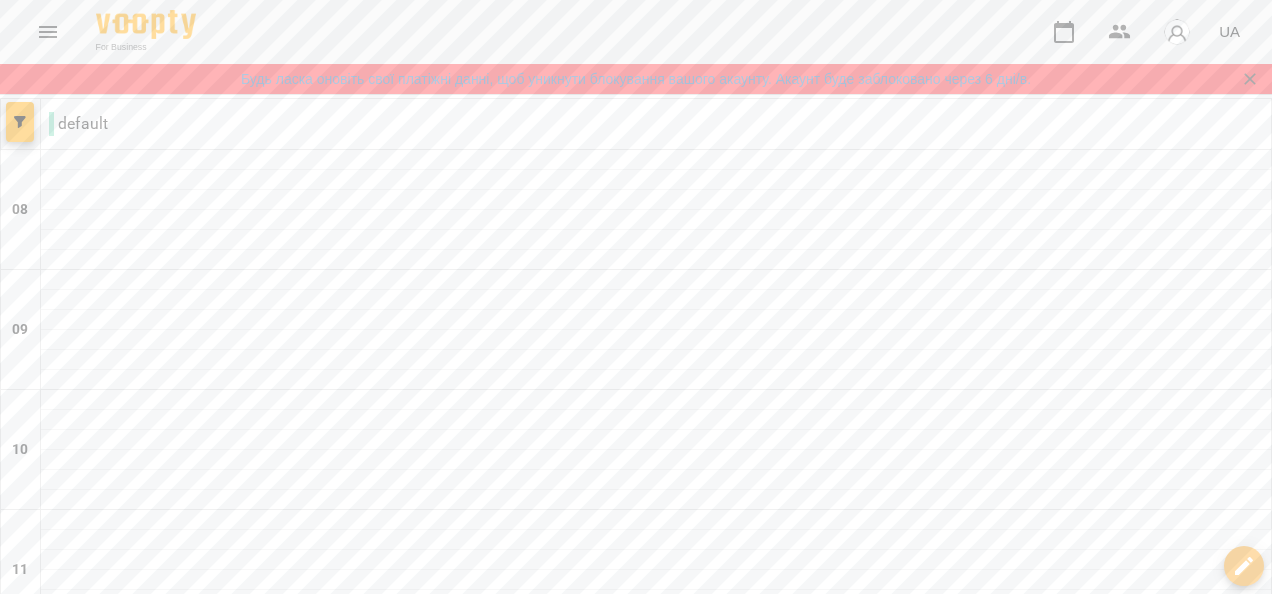 click on "нд" at bounding box center [1230, 1856] 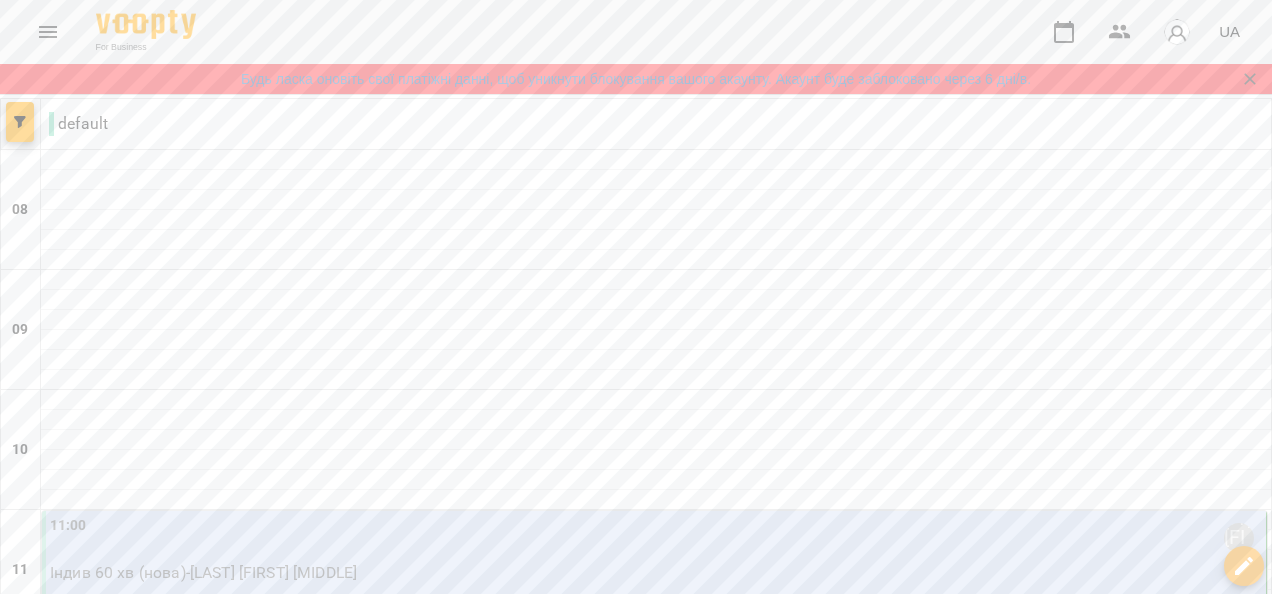 scroll, scrollTop: 300, scrollLeft: 0, axis: vertical 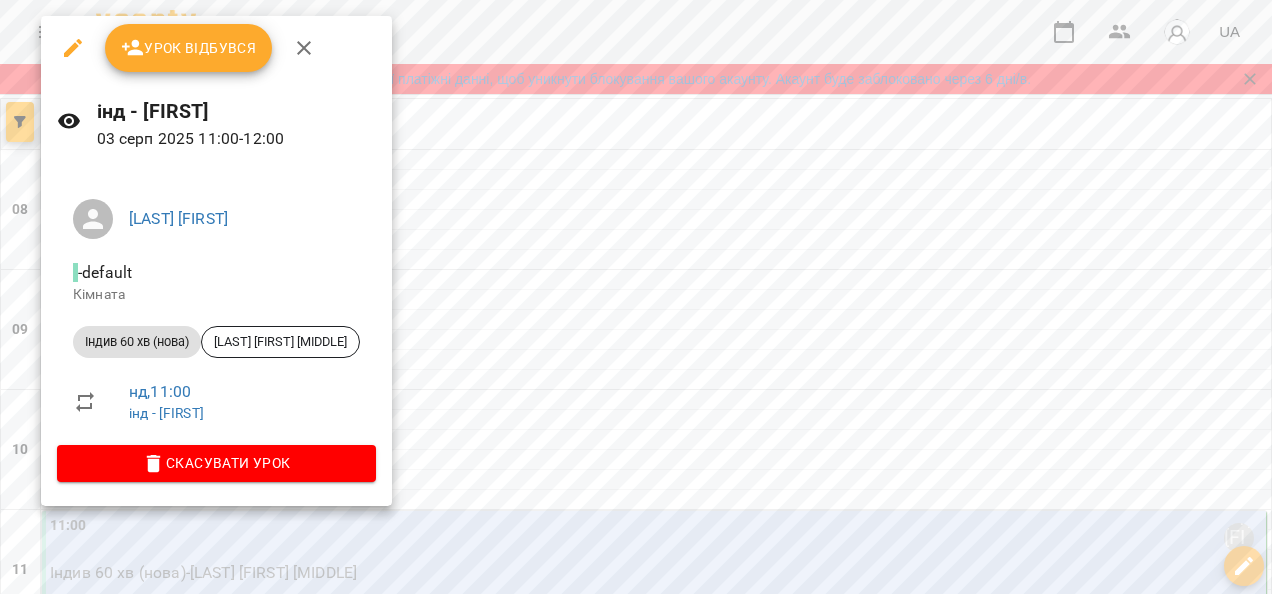 click on "Урок відбувся" at bounding box center [189, 48] 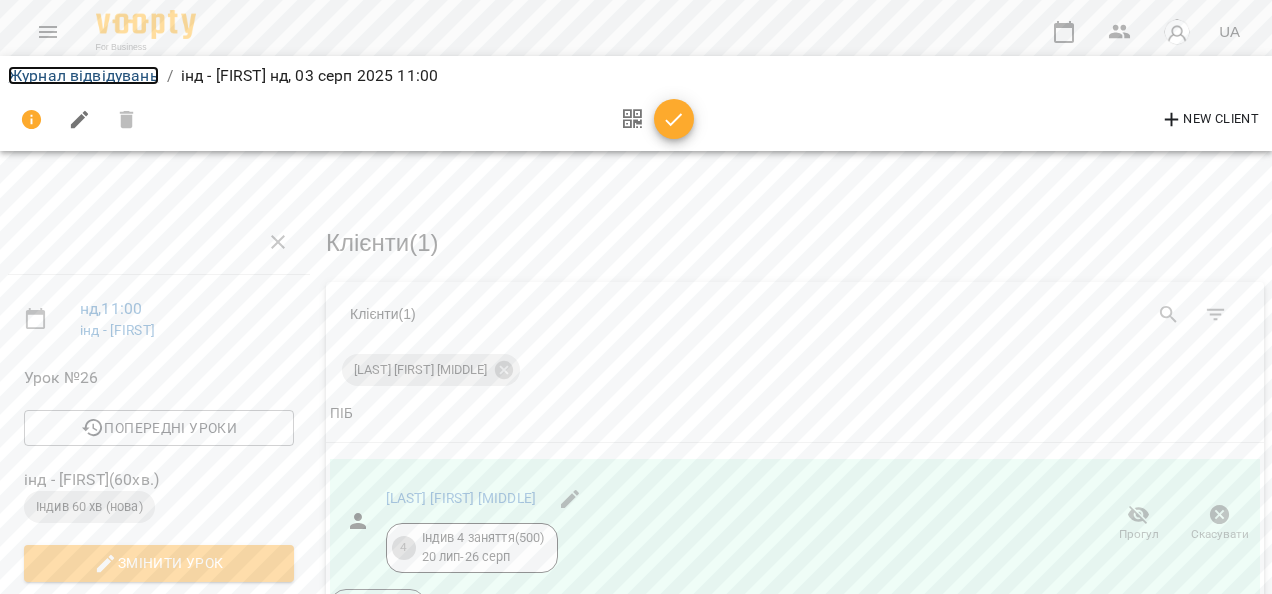 click on "Журнал відвідувань" at bounding box center (83, 75) 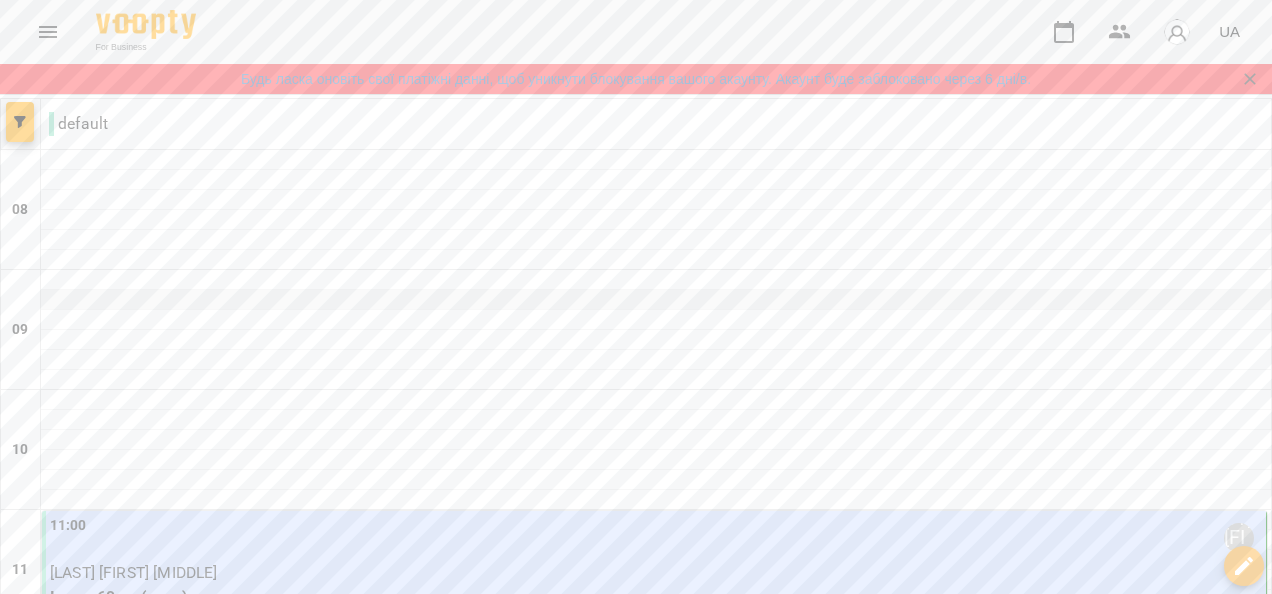 scroll, scrollTop: 600, scrollLeft: 0, axis: vertical 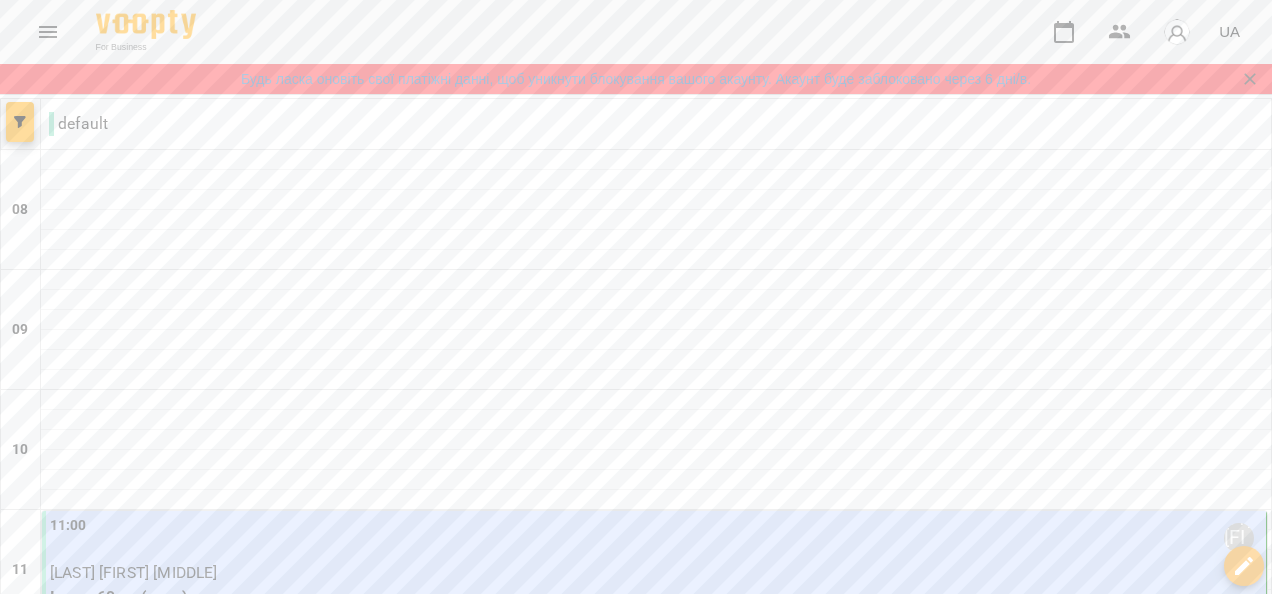 click on "13:00 Хадіжа Зейналова  Індив 60 хв (нова) - Кухарк Артем Ігорович" at bounding box center (654, 810) 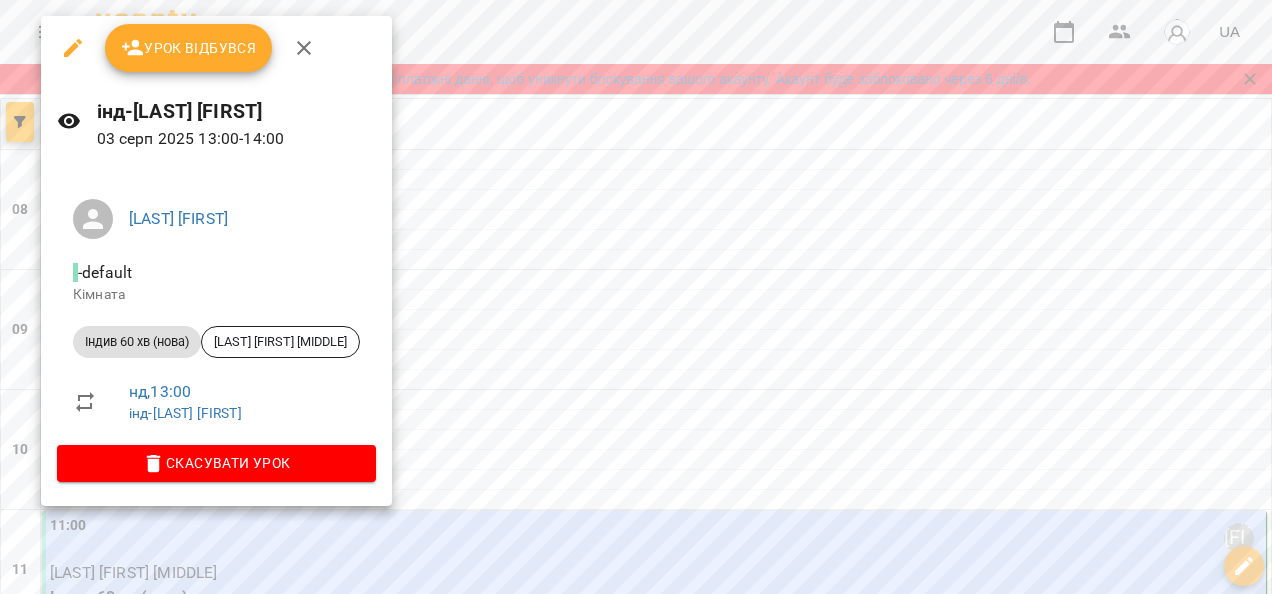 click on "Урок відбувся" at bounding box center (189, 48) 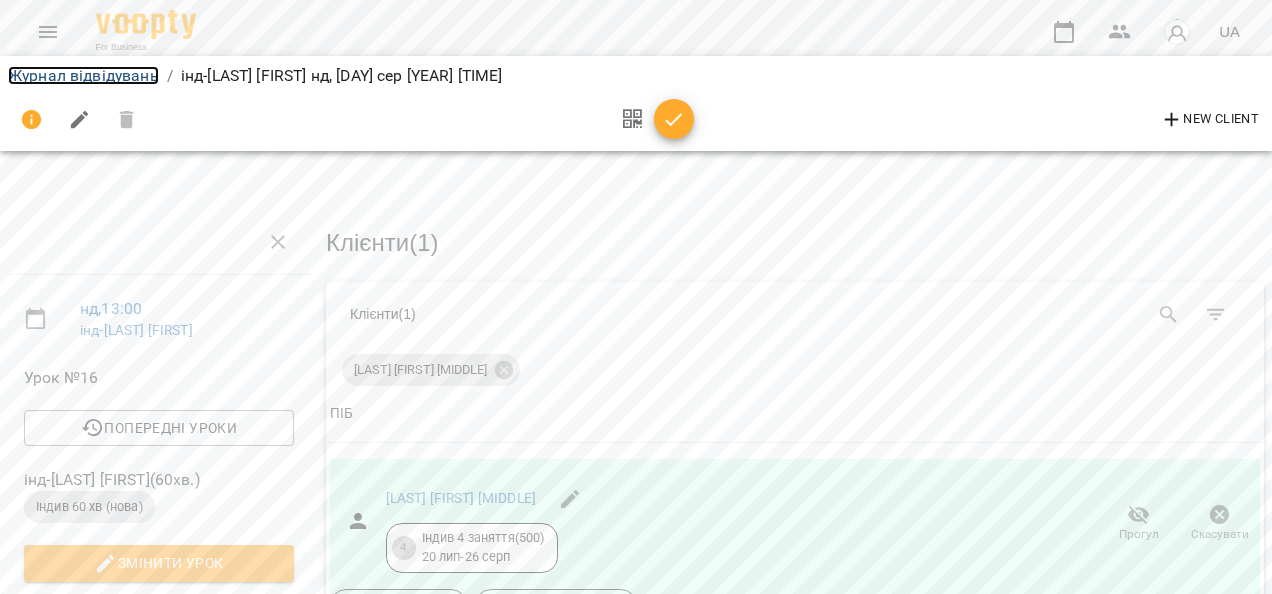 click on "Журнал відвідувань" at bounding box center (83, 75) 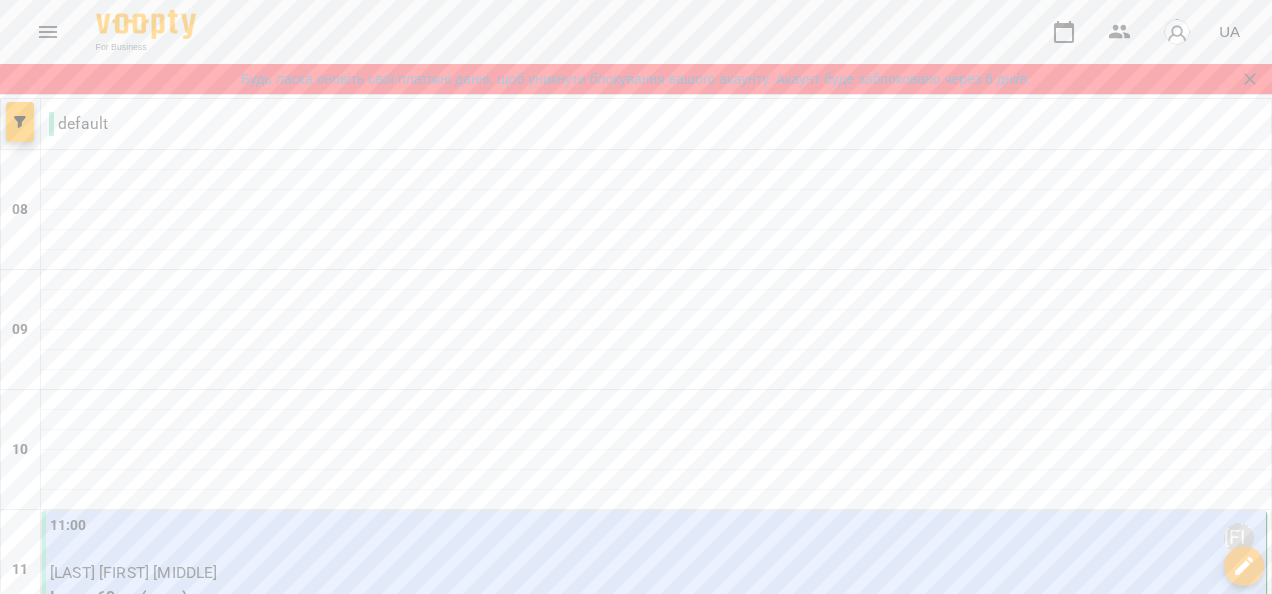 scroll, scrollTop: 800, scrollLeft: 0, axis: vertical 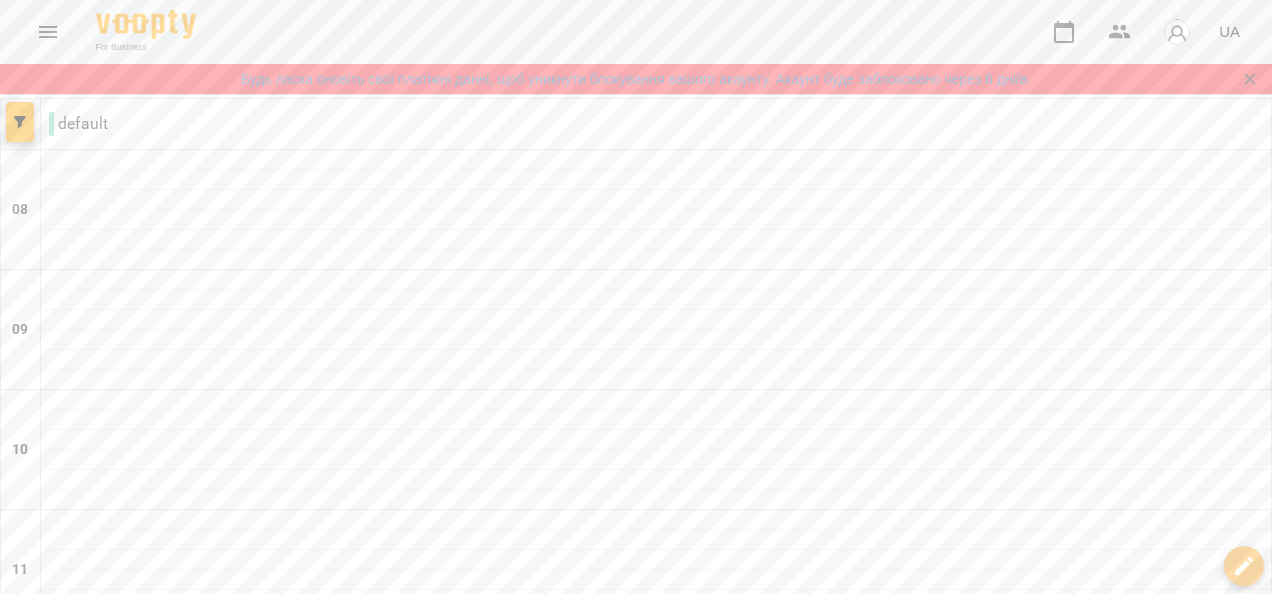 click on "нд" at bounding box center (1230, 1856) 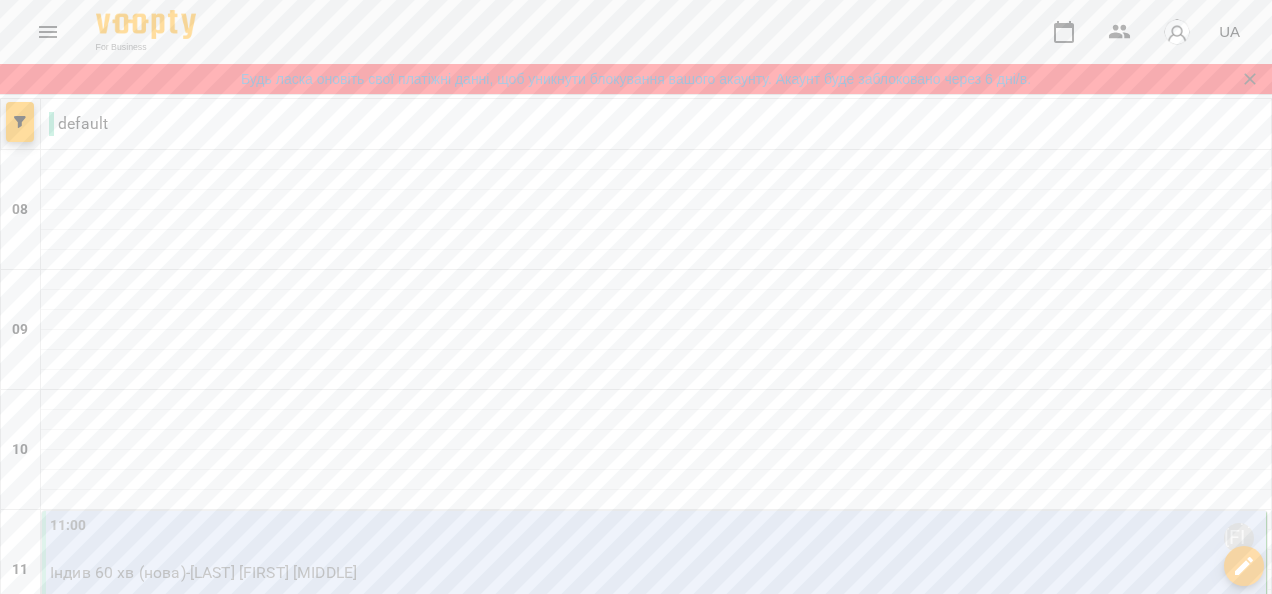 scroll, scrollTop: 900, scrollLeft: 0, axis: vertical 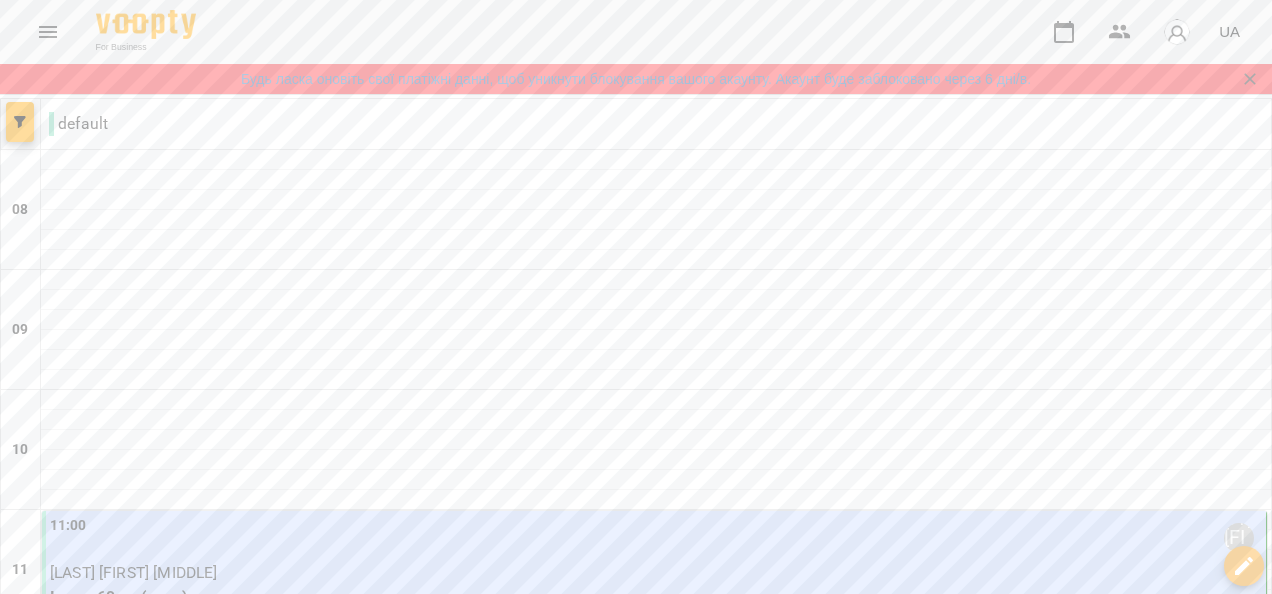 click on "Пара 60 хв - пр - Сергій Наталія" at bounding box center (968, 1173) 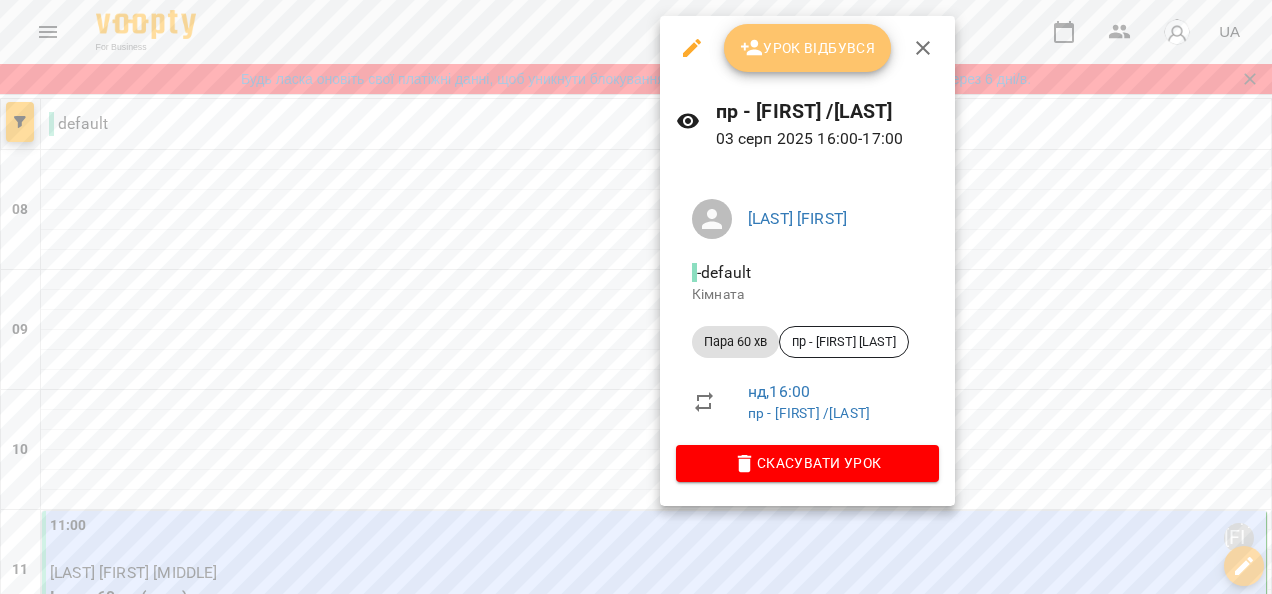 click on "Урок відбувся" at bounding box center (808, 48) 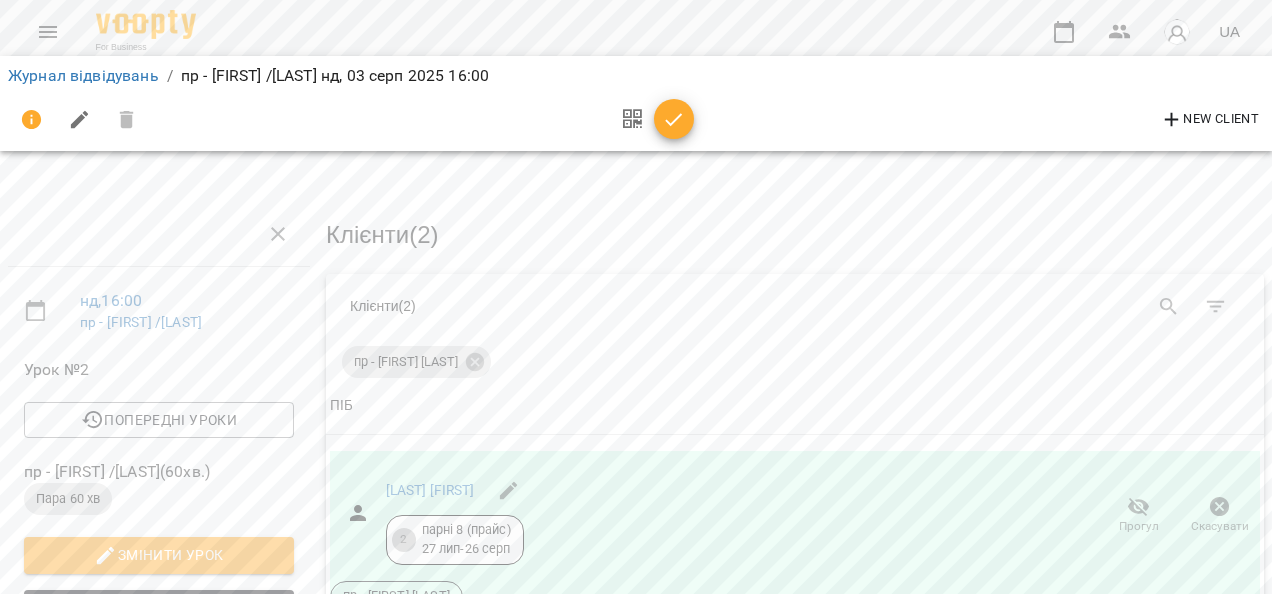 scroll, scrollTop: 0, scrollLeft: 0, axis: both 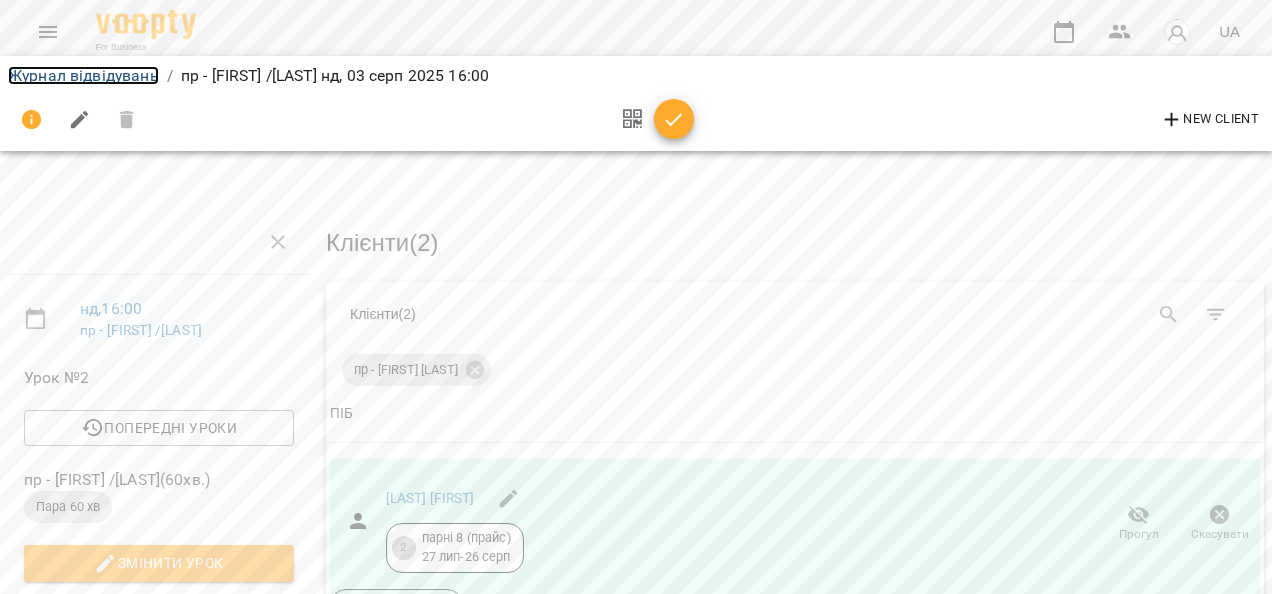 click on "Журнал відвідувань" at bounding box center (83, 75) 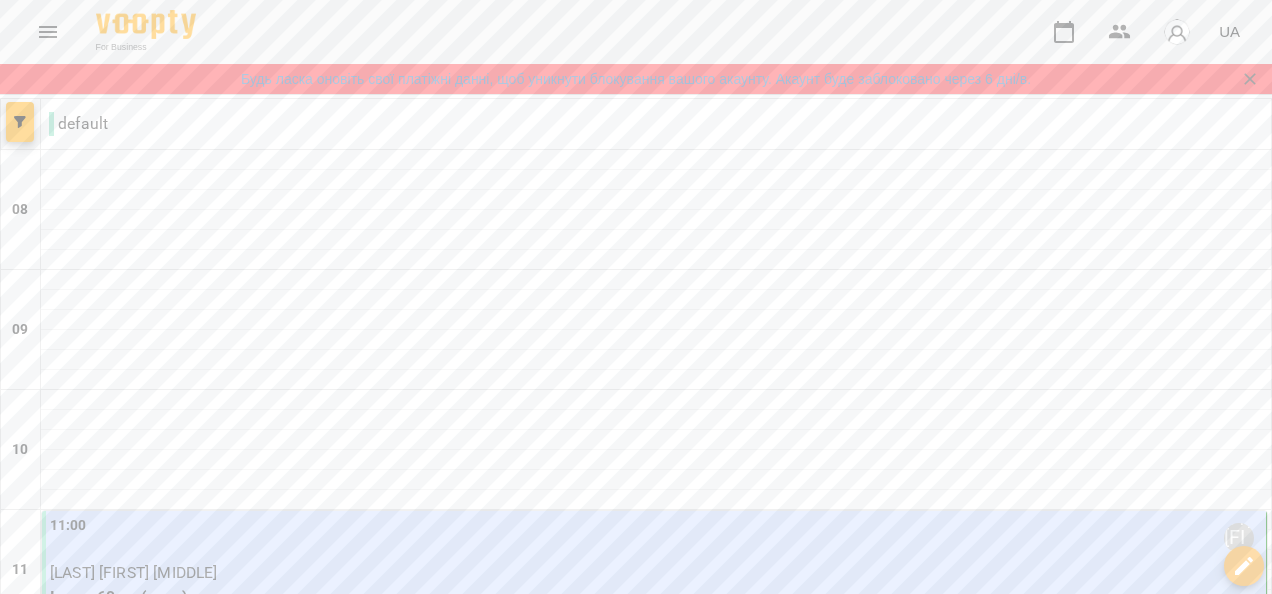 scroll, scrollTop: 200, scrollLeft: 0, axis: vertical 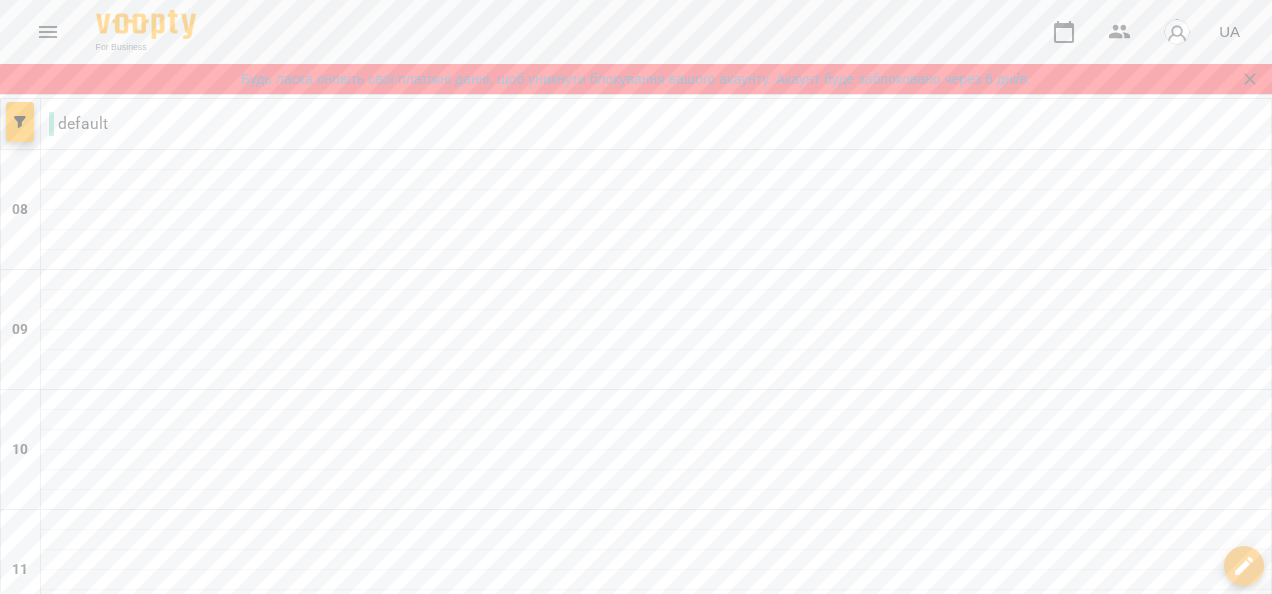 click on "20:00 Хадіжа Зейналова" at bounding box center [656, 1618] 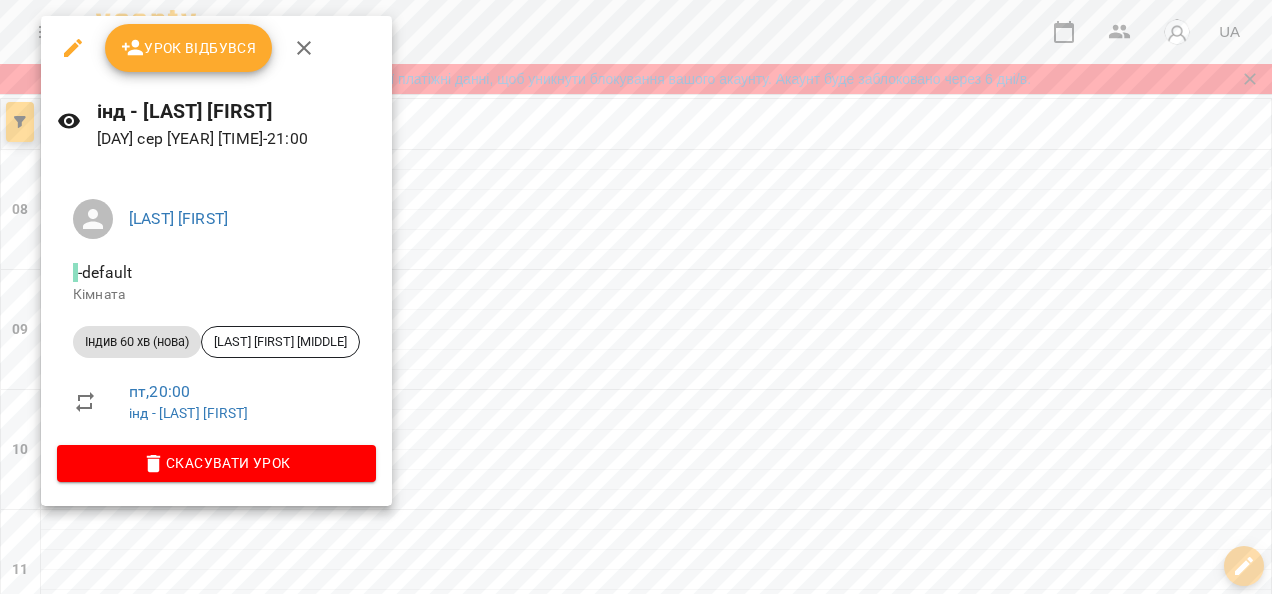 click on "Урок відбувся" at bounding box center [189, 48] 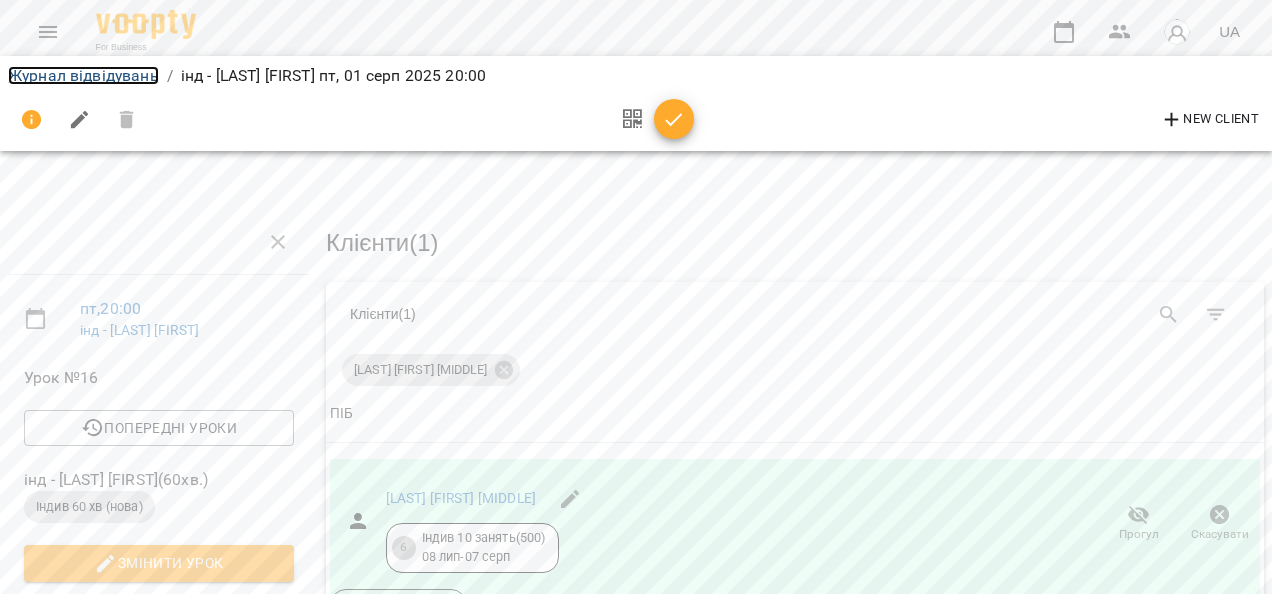click on "Журнал відвідувань" at bounding box center (83, 75) 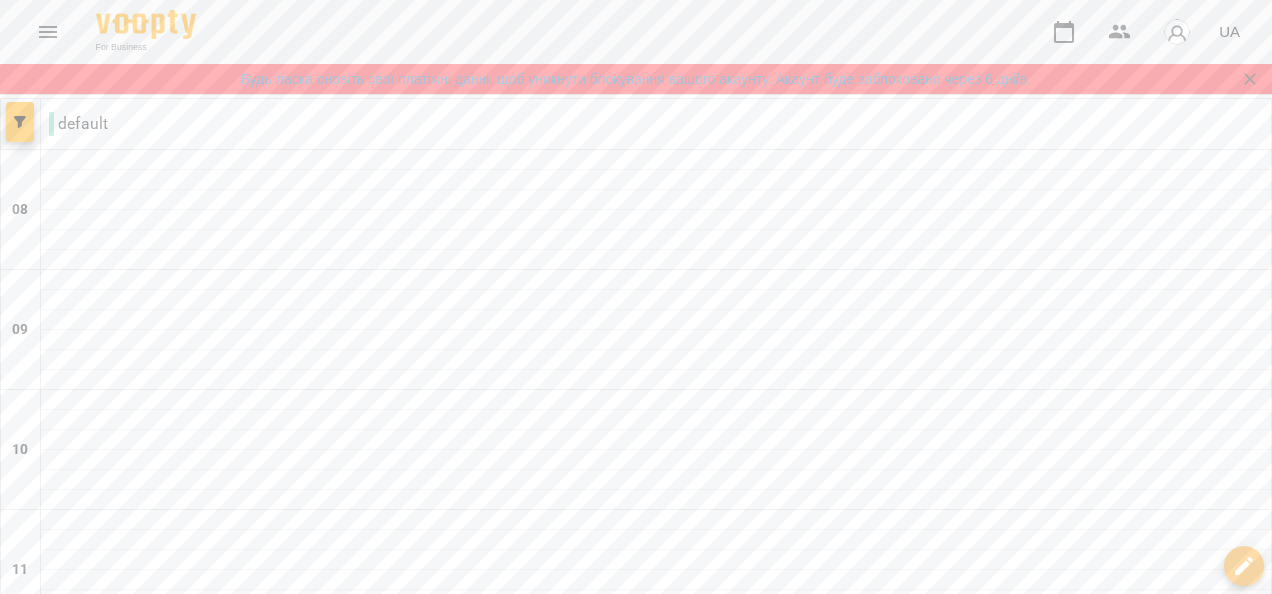 scroll, scrollTop: 1368, scrollLeft: 0, axis: vertical 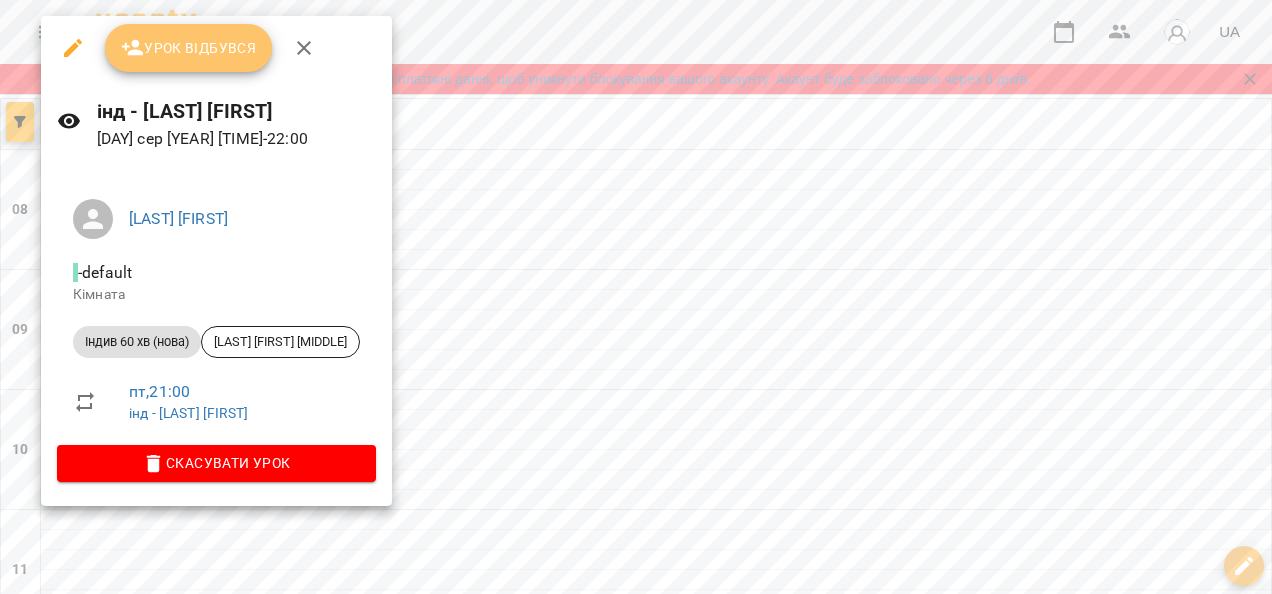 click on "Урок відбувся" at bounding box center [189, 48] 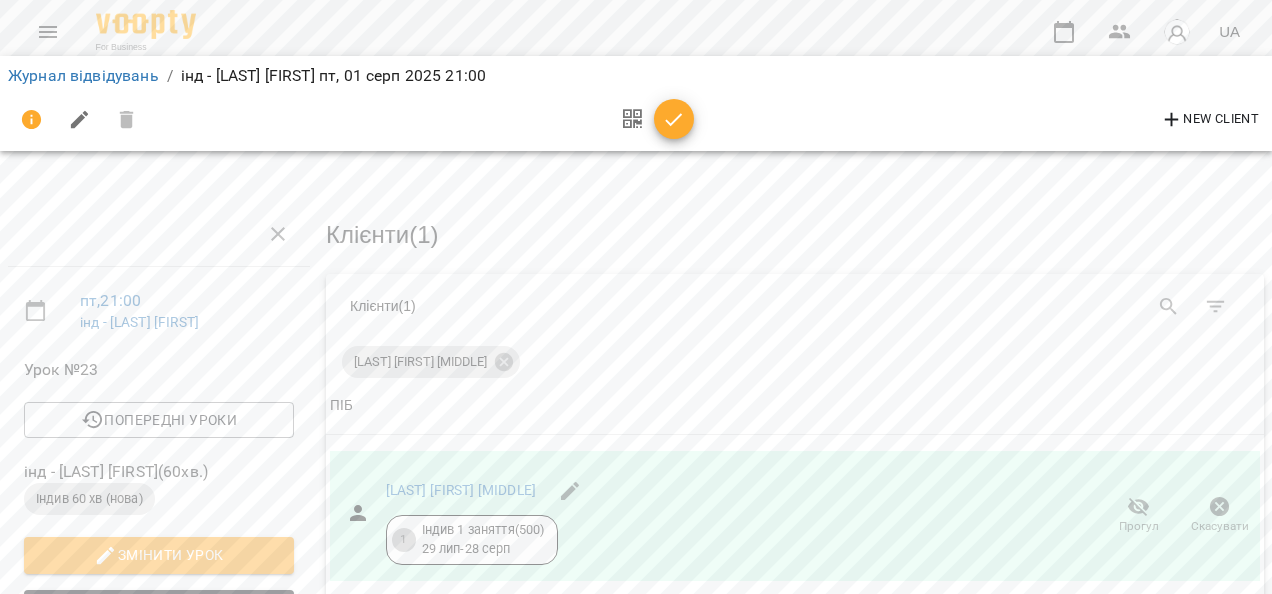 scroll, scrollTop: 100, scrollLeft: 0, axis: vertical 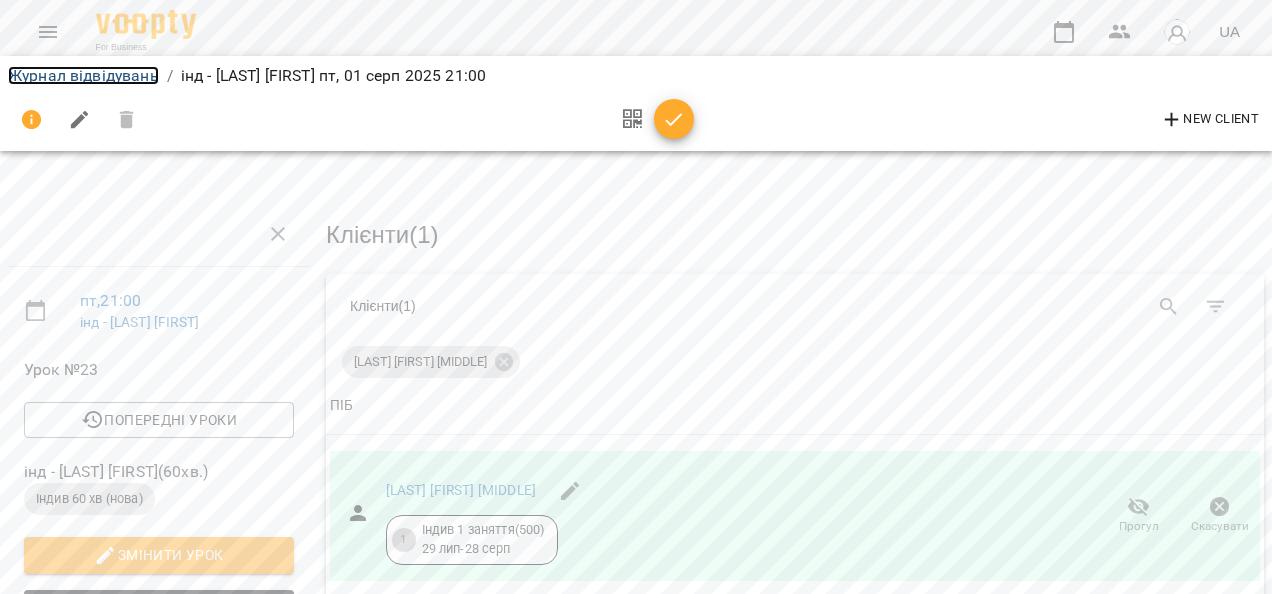 click on "Журнал відвідувань" at bounding box center [83, 75] 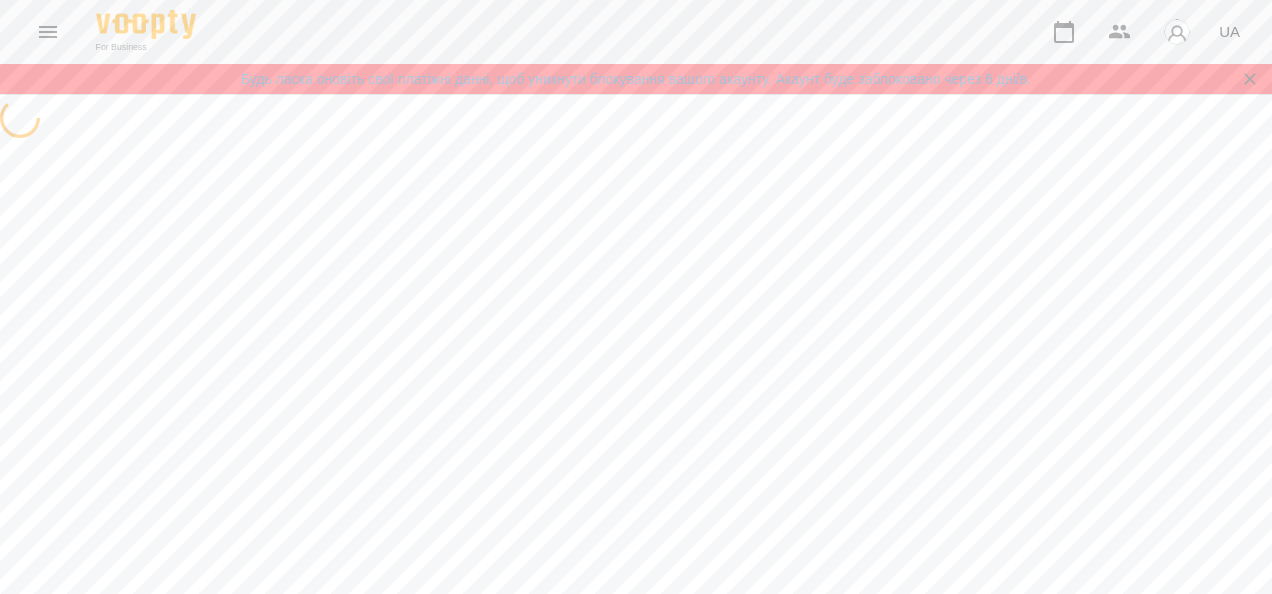scroll, scrollTop: 0, scrollLeft: 0, axis: both 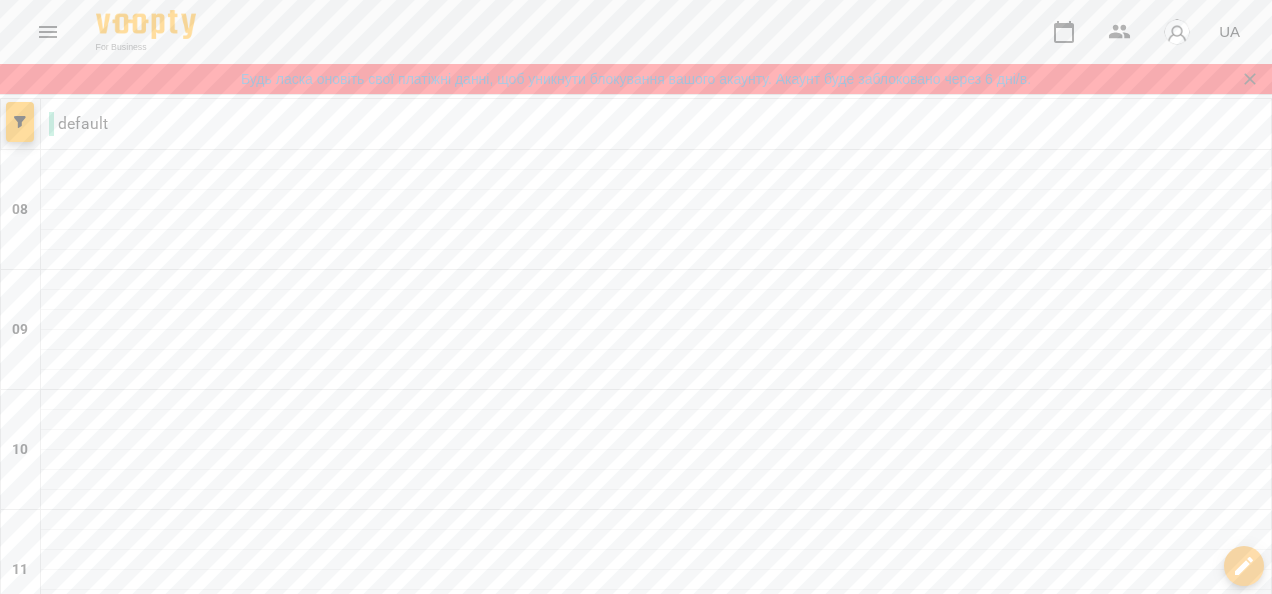 click on "нд" at bounding box center (1230, 1856) 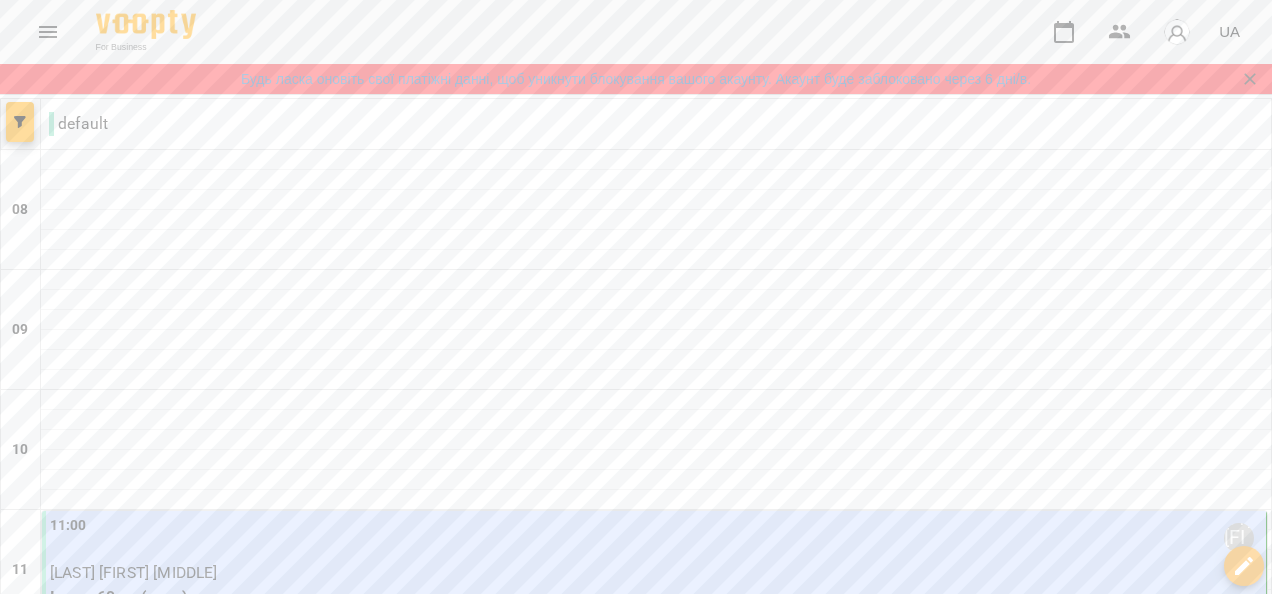 click at bounding box center (735, 1921) 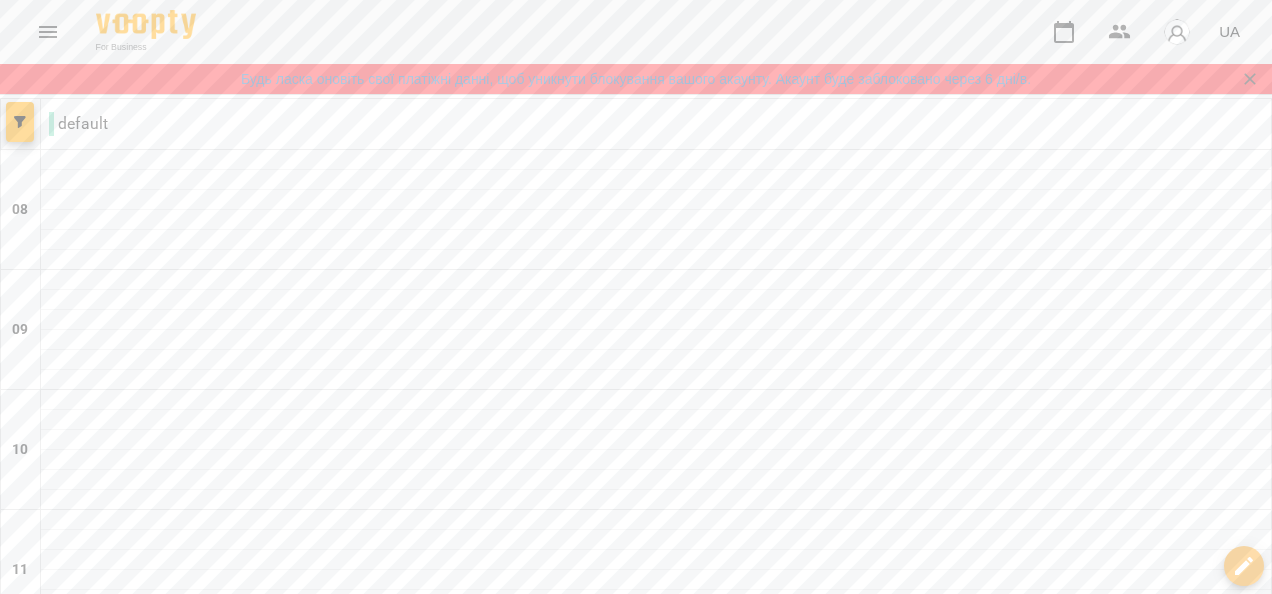scroll, scrollTop: 0, scrollLeft: 0, axis: both 